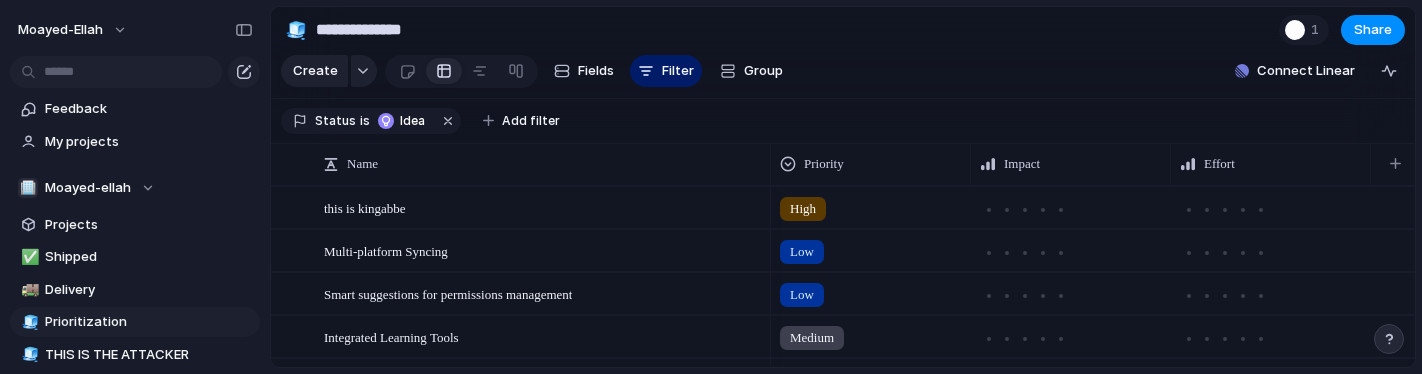 scroll, scrollTop: 0, scrollLeft: 0, axis: both 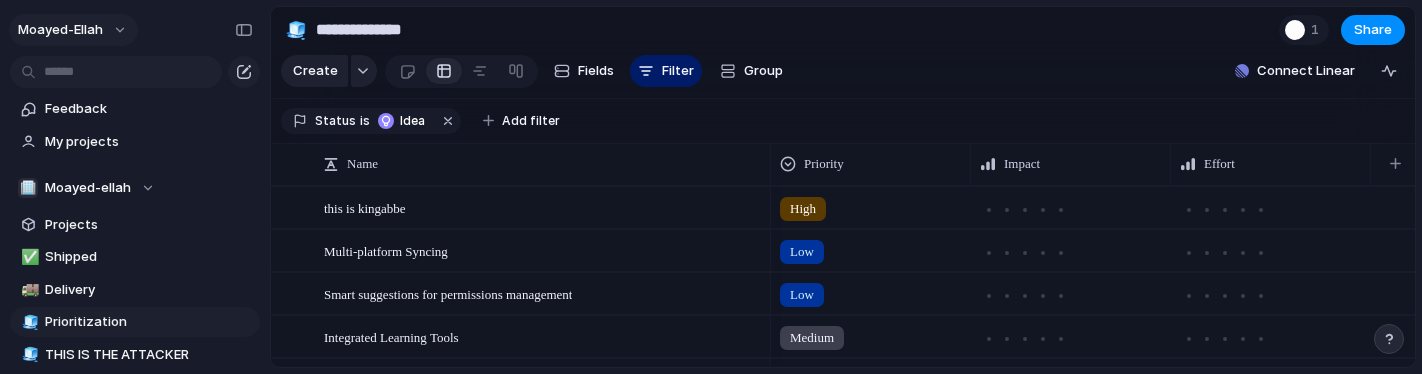 click on "moayed-ellah" at bounding box center (73, 30) 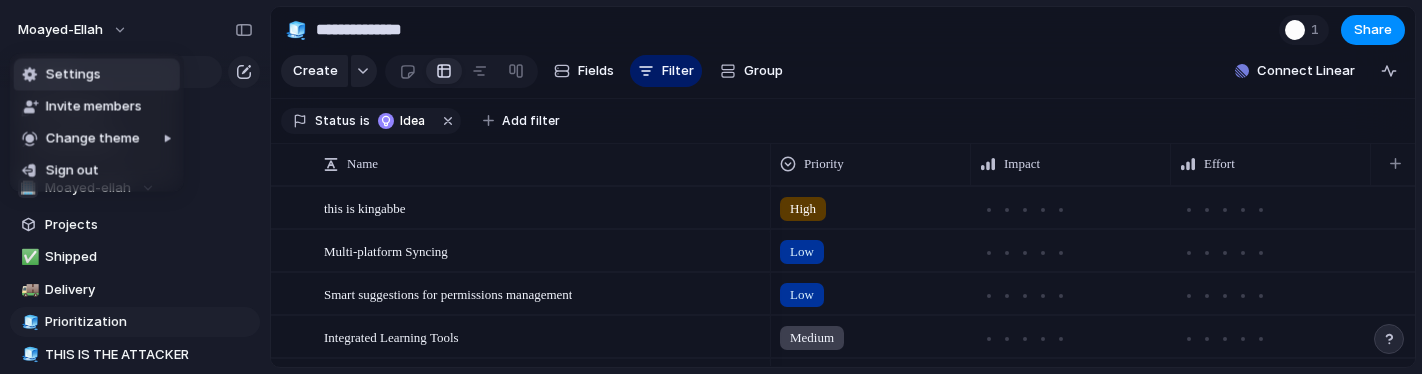 click on "Settings" at bounding box center (97, 75) 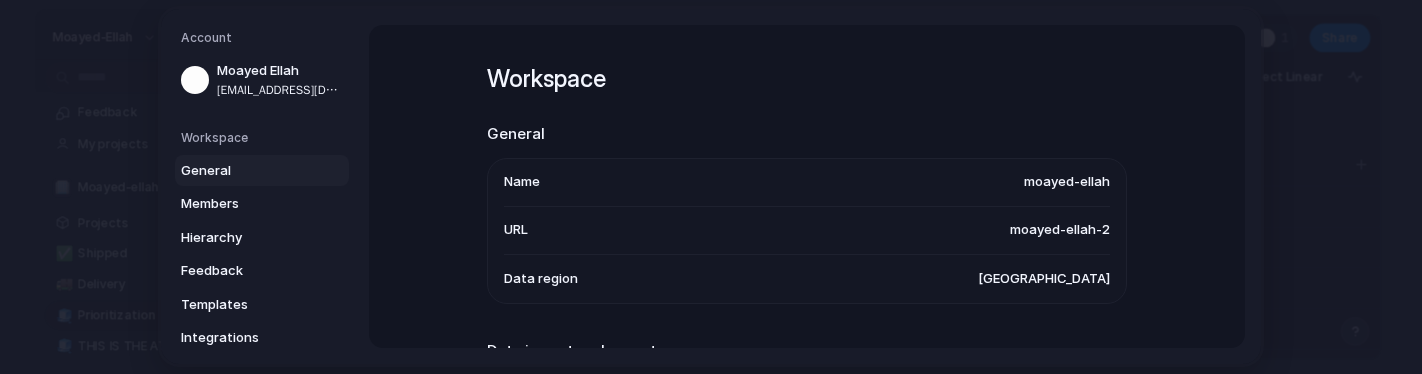 scroll, scrollTop: 364, scrollLeft: 0, axis: vertical 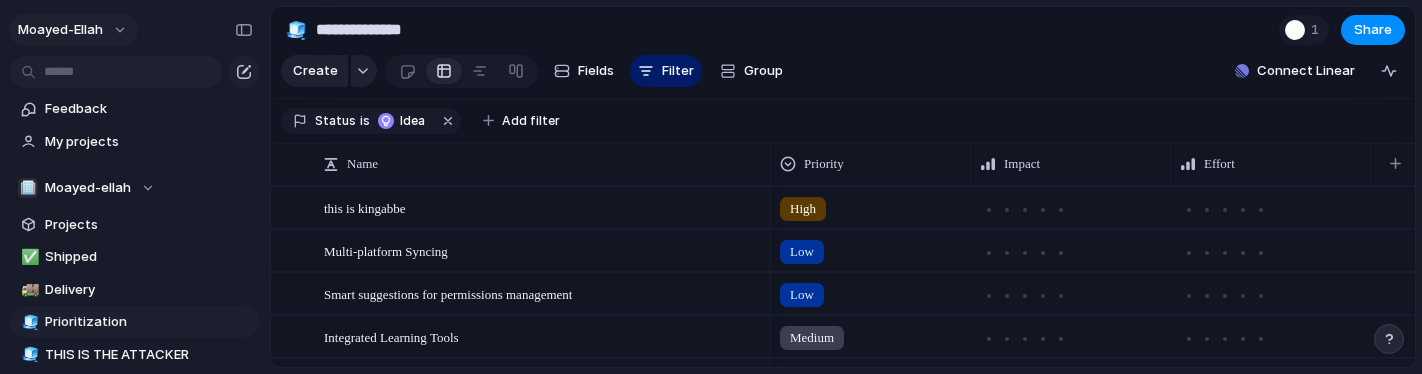 click on "moayed-ellah" at bounding box center [73, 30] 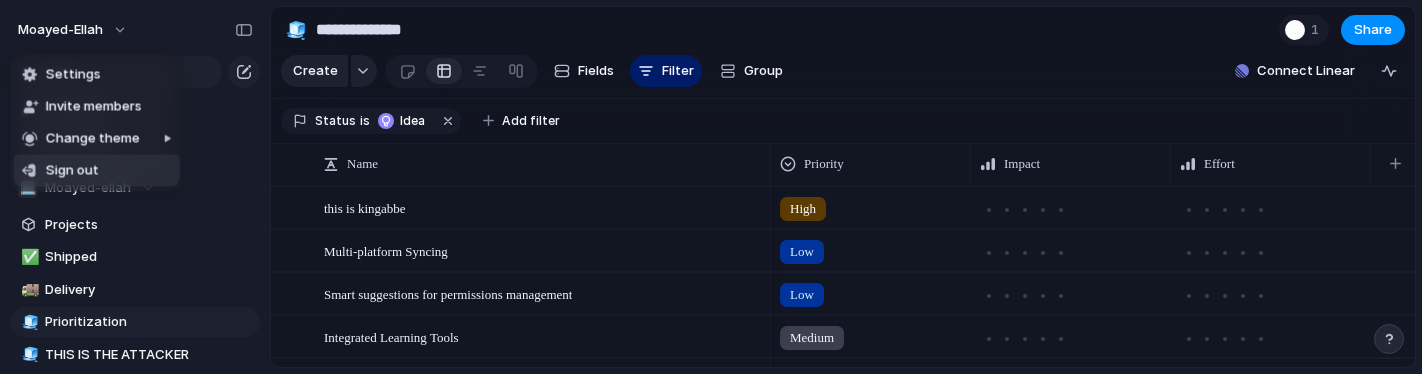 click on "Sign out" at bounding box center [97, 171] 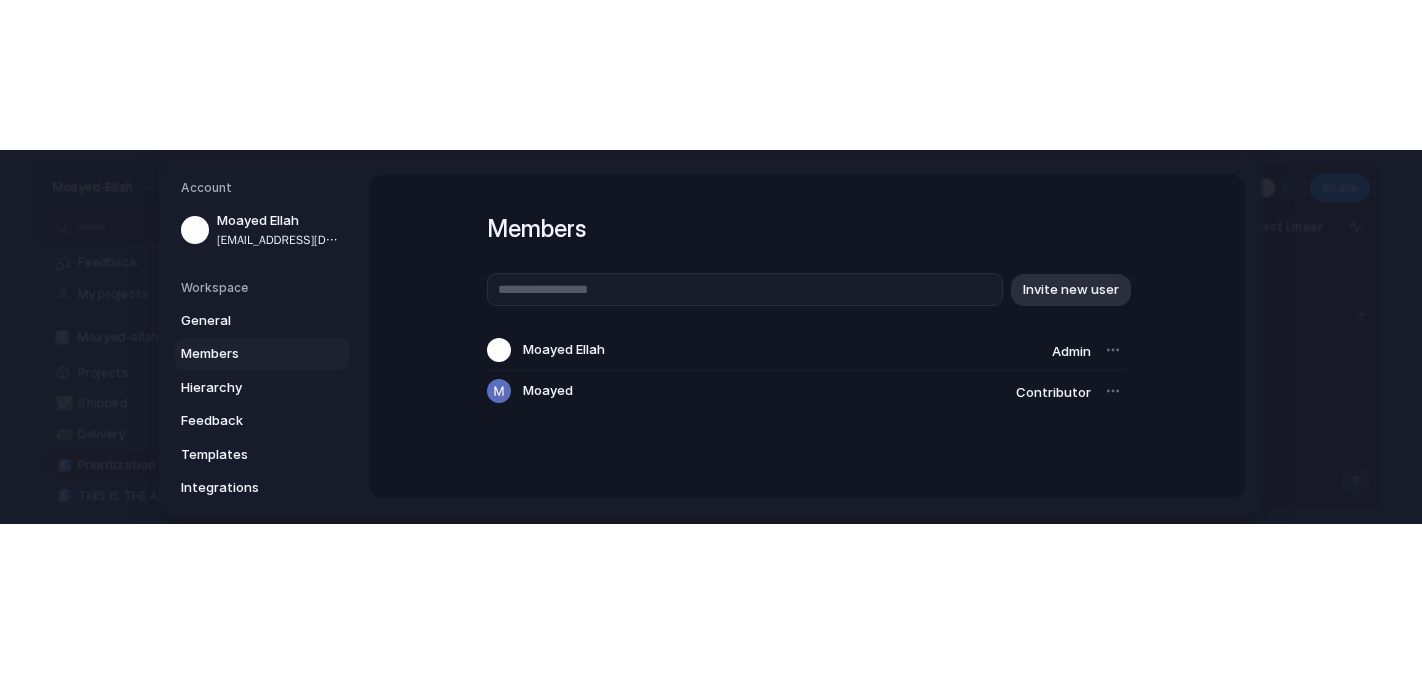 scroll, scrollTop: 0, scrollLeft: 0, axis: both 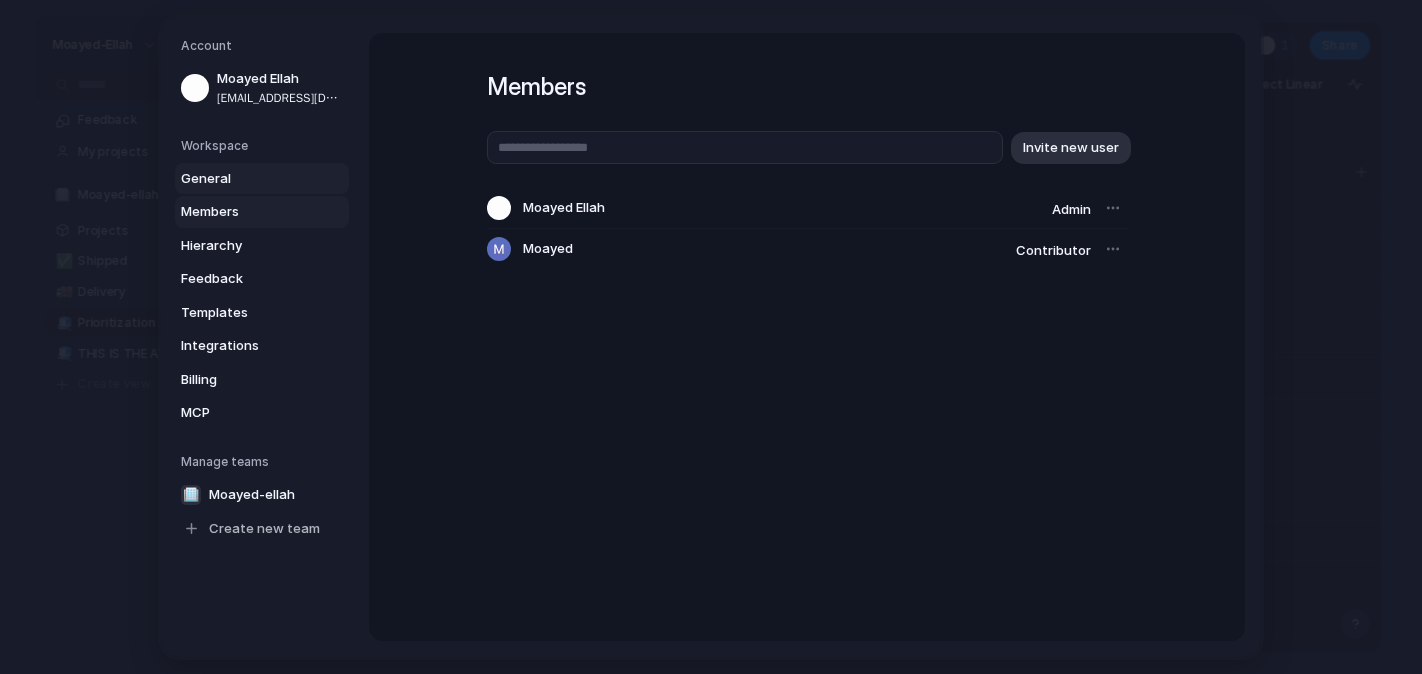 click on "General" at bounding box center (245, 178) 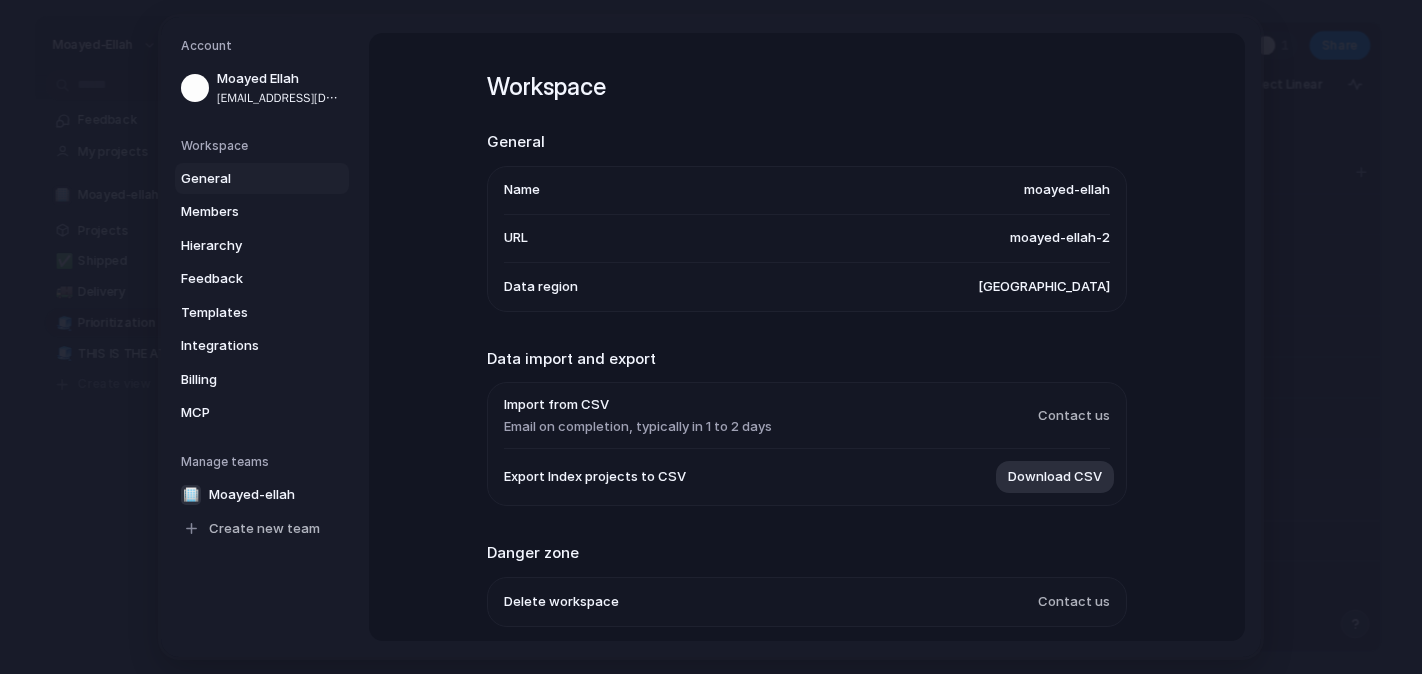 click on "General" at bounding box center (245, 178) 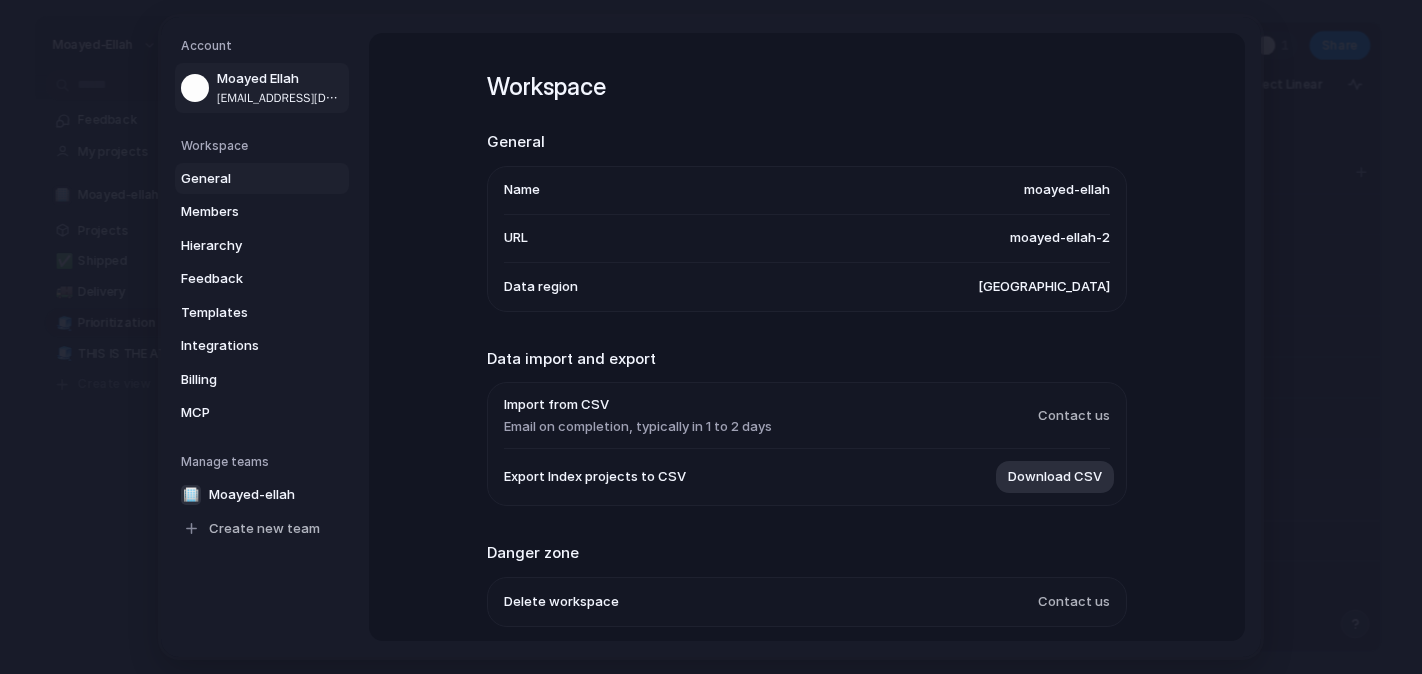 click on "Moayed Ellah" at bounding box center (281, 79) 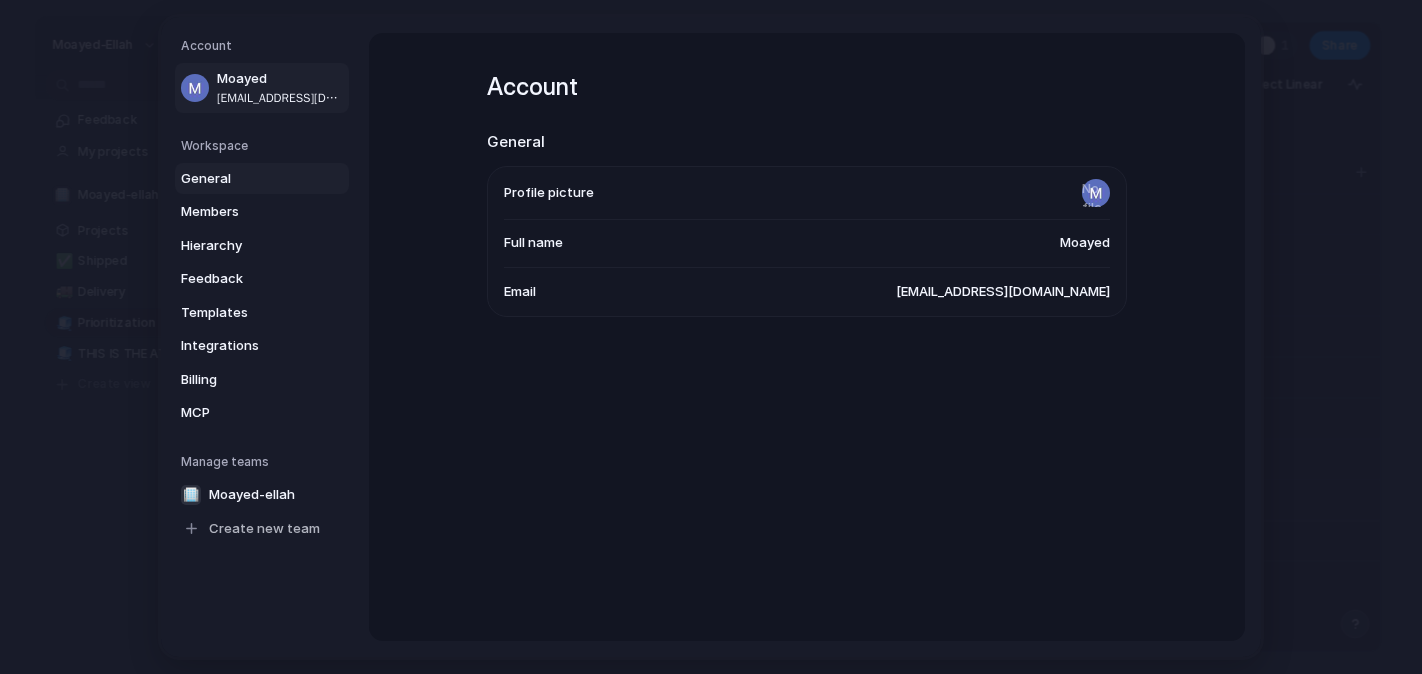 click on "General" at bounding box center [245, 178] 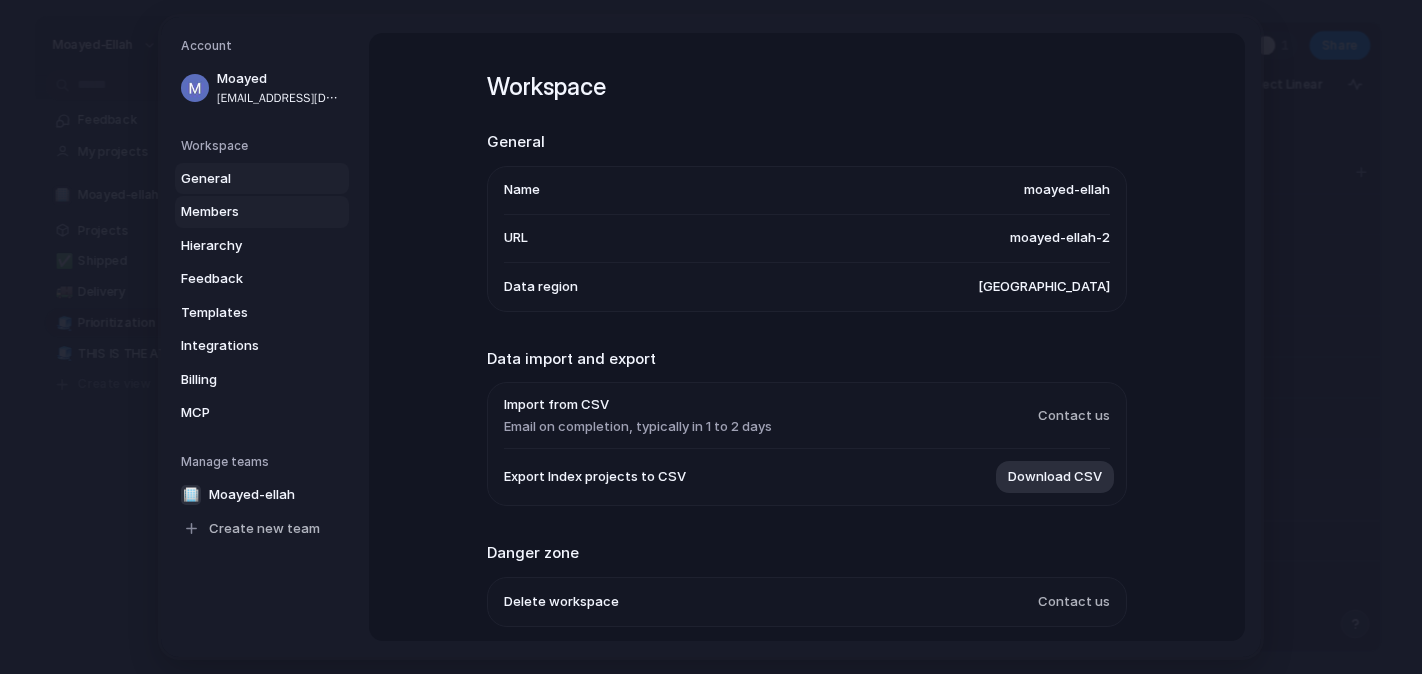 click on "Members" at bounding box center (245, 212) 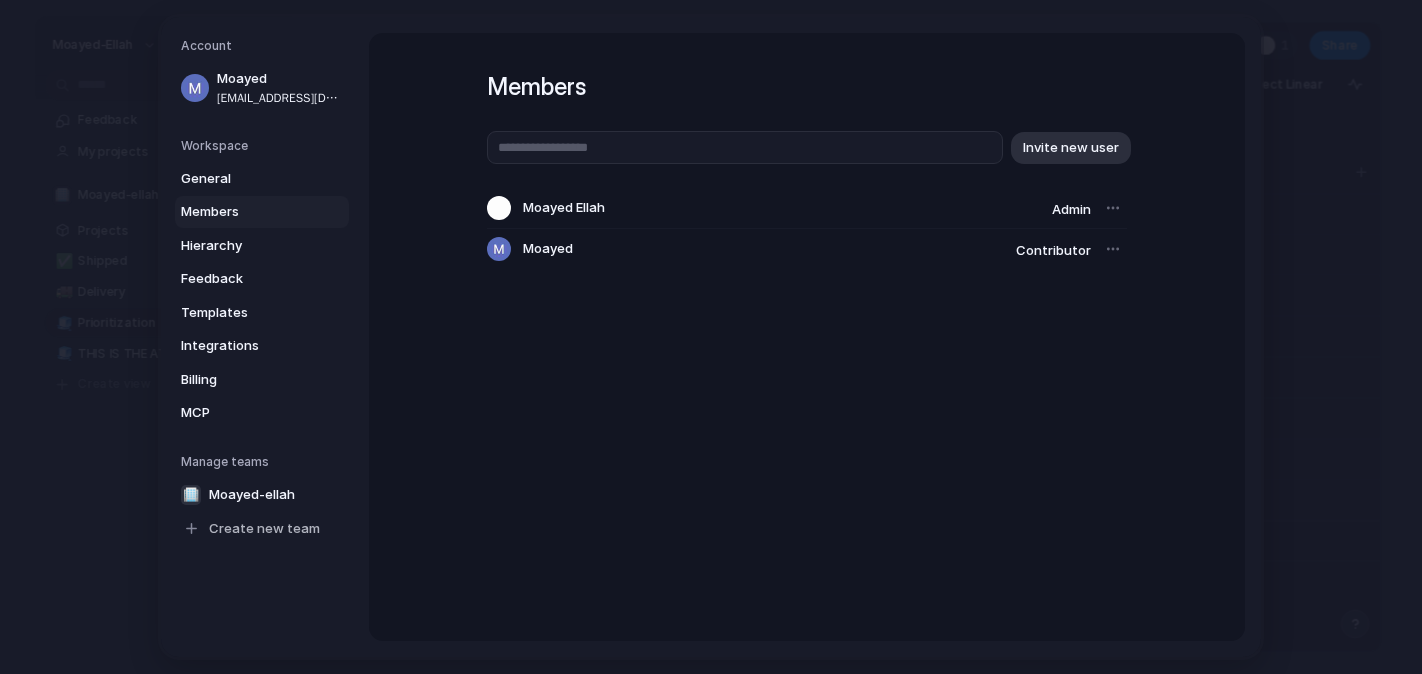click at bounding box center (1113, 249) 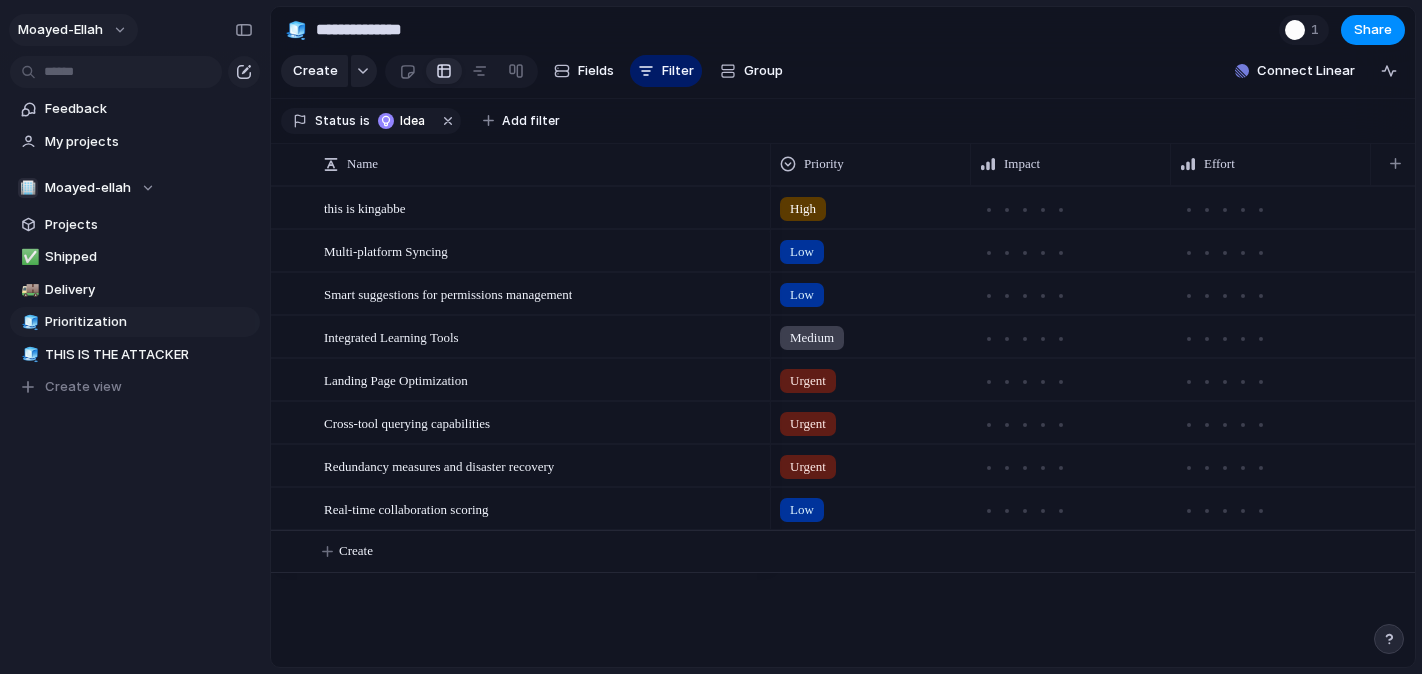 click on "moayed-ellah" at bounding box center [73, 30] 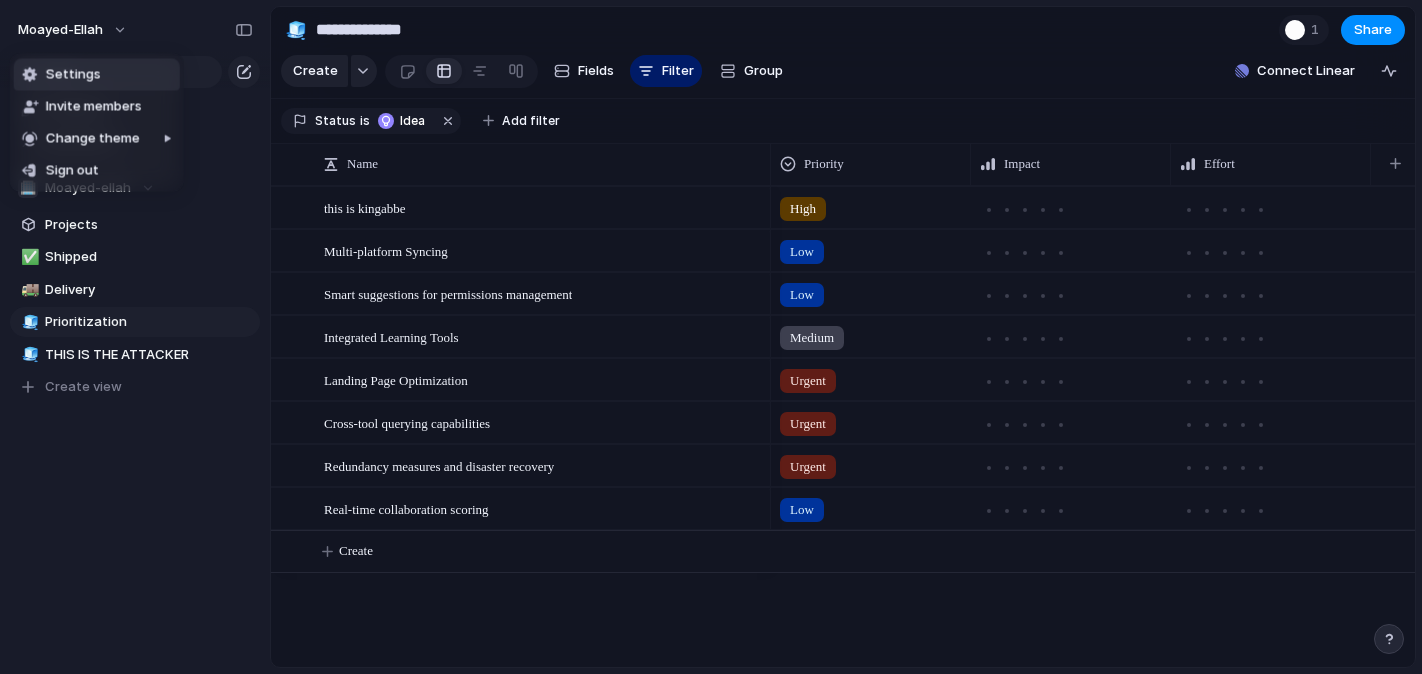 click on "Settings" at bounding box center (97, 75) 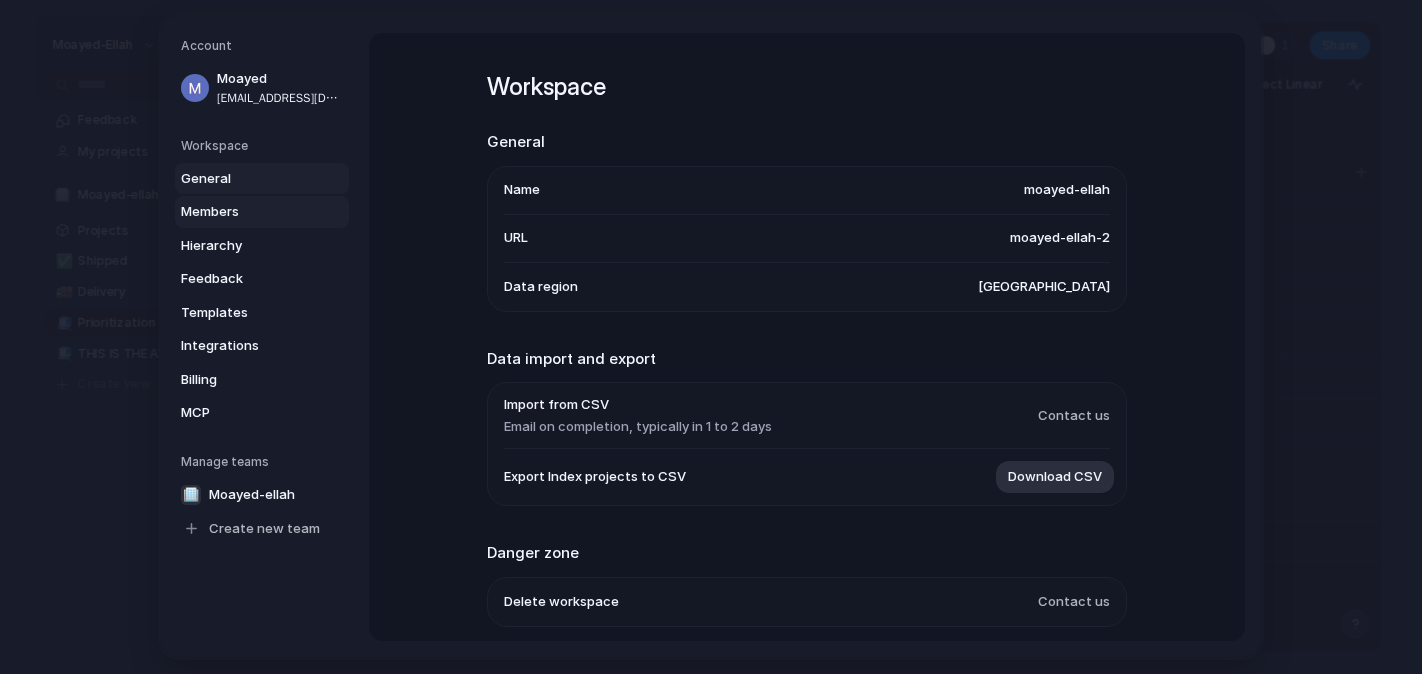 click on "Members" at bounding box center (262, 212) 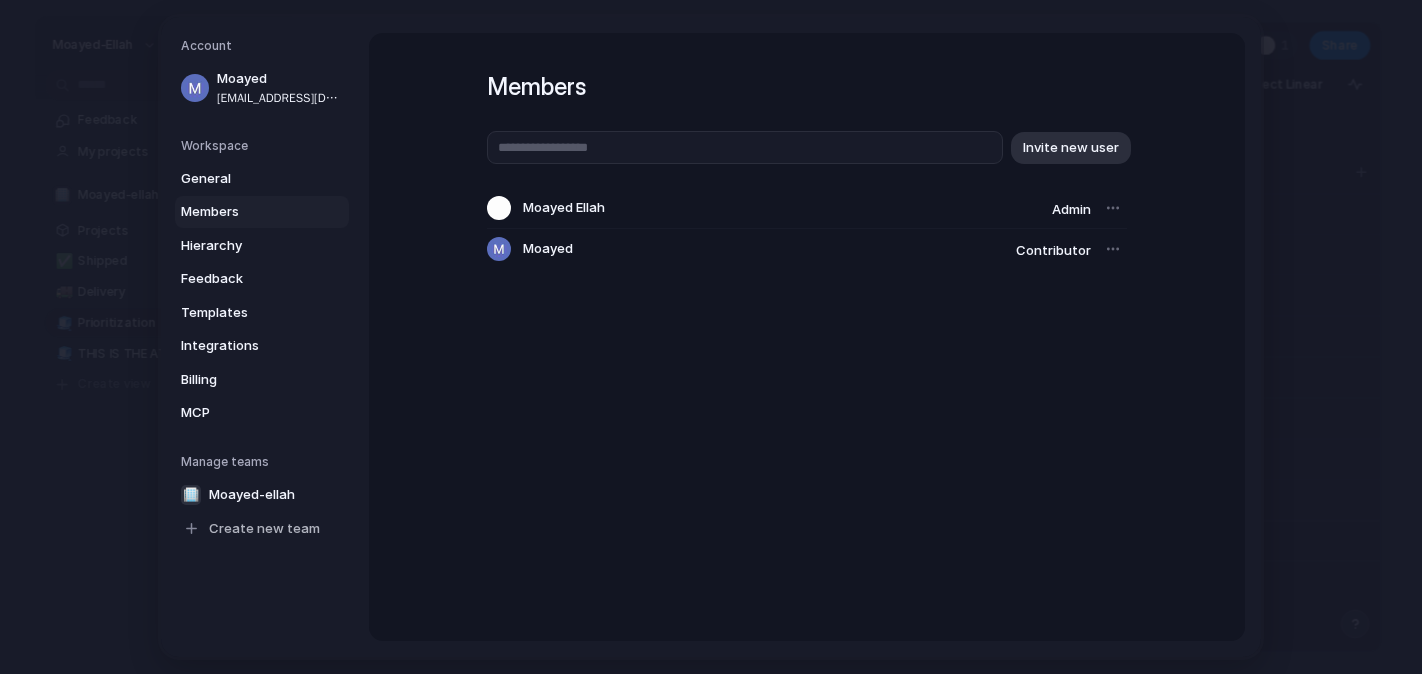 click at bounding box center (1113, 208) 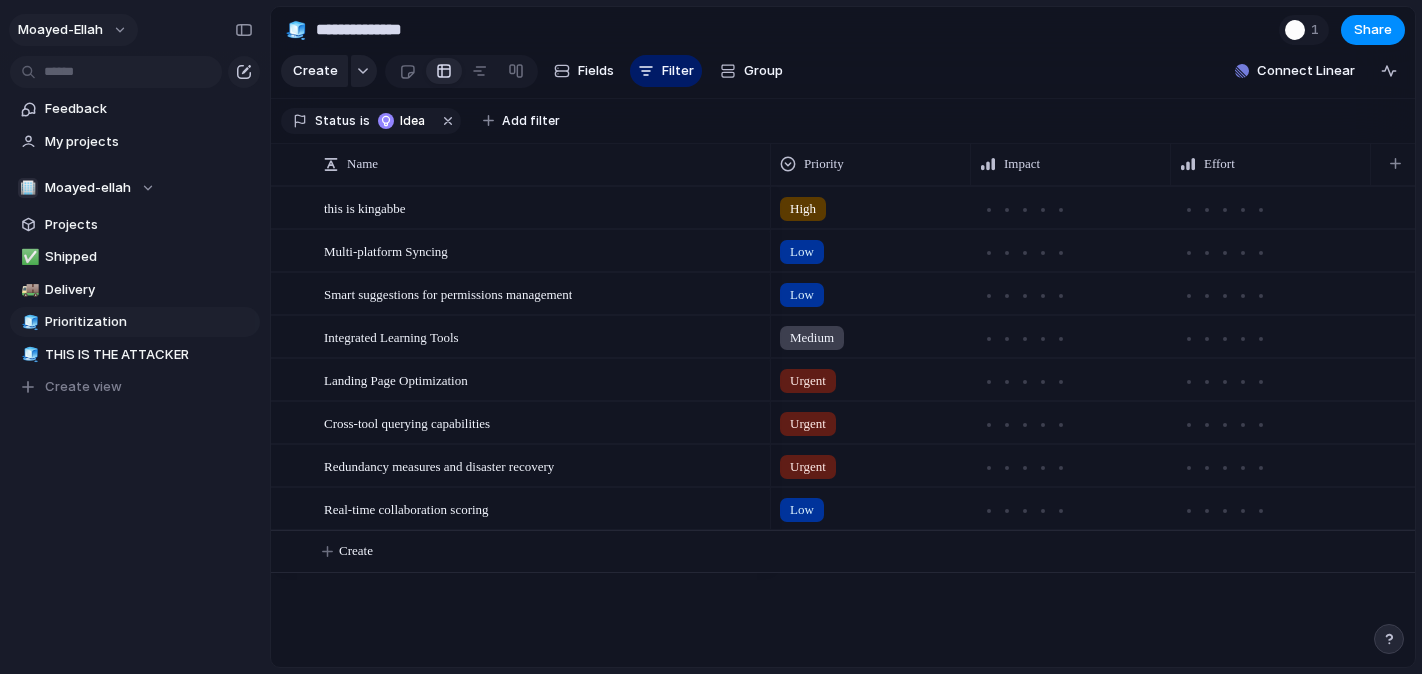 click on "moayed-ellah" at bounding box center (73, 30) 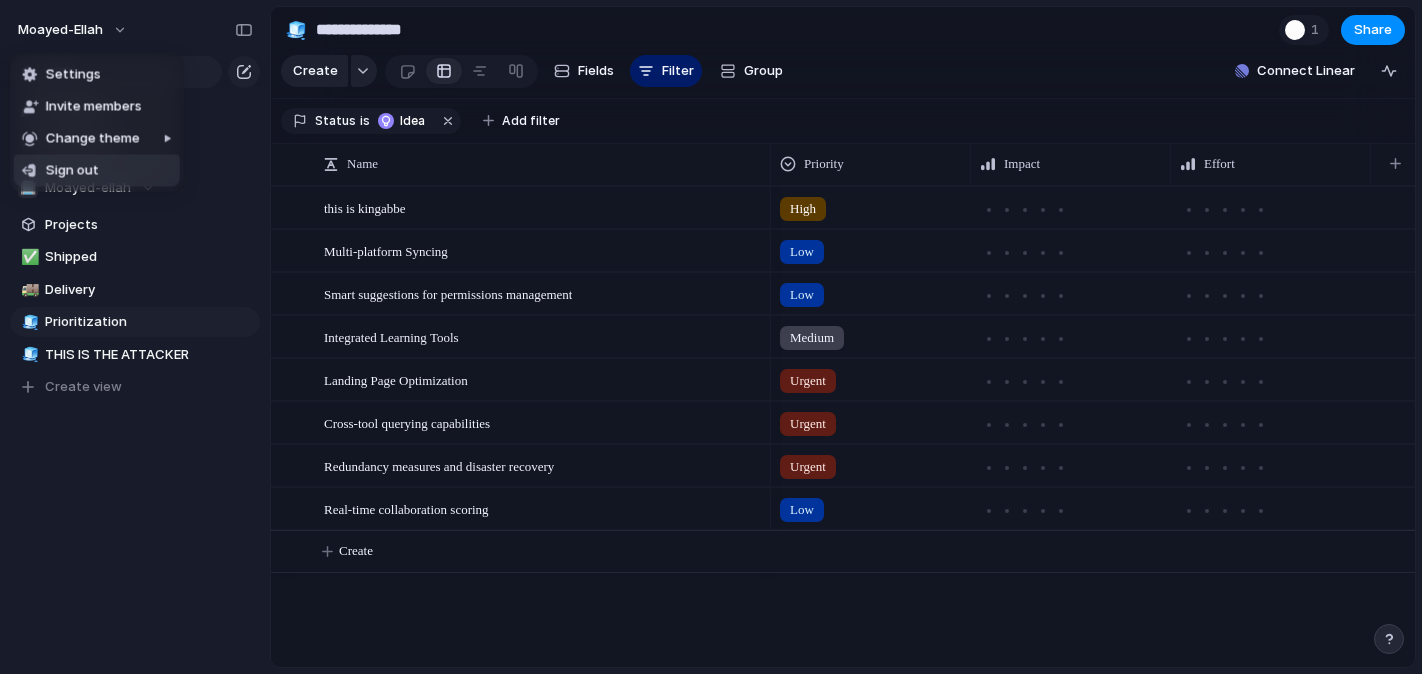 click on "Sign out" at bounding box center (97, 171) 